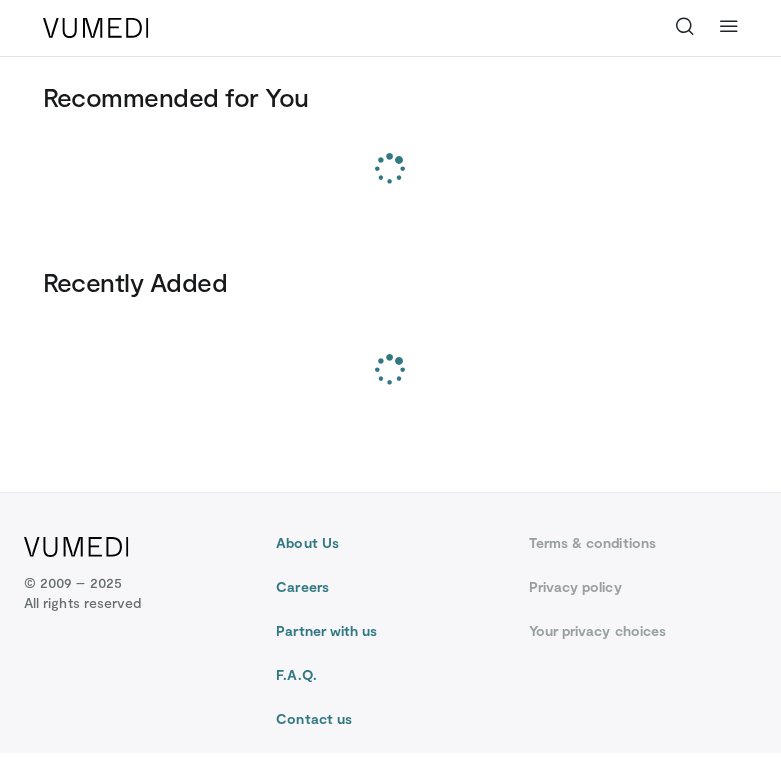 scroll, scrollTop: 0, scrollLeft: 0, axis: both 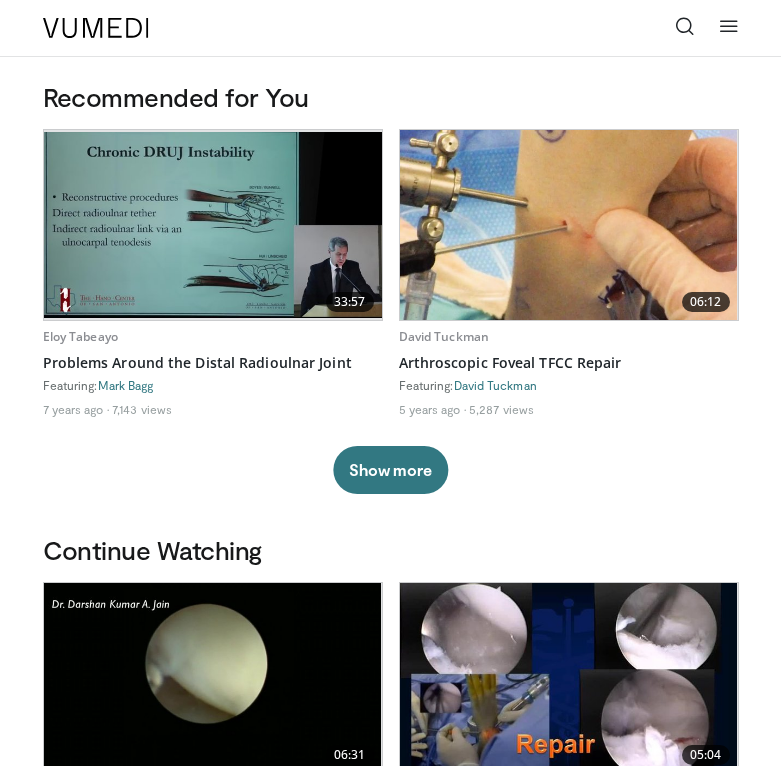 click at bounding box center [685, 26] 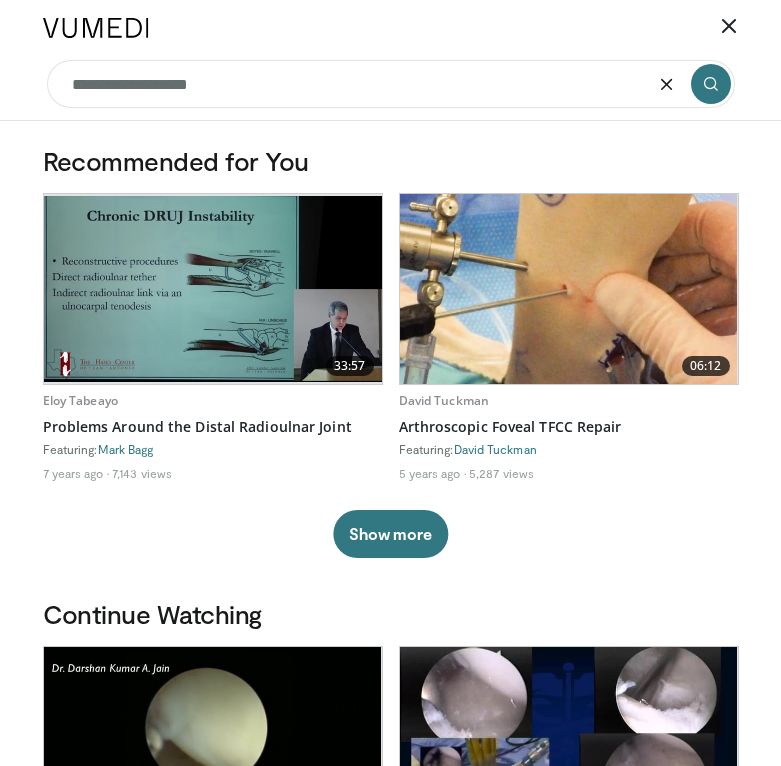 type on "**********" 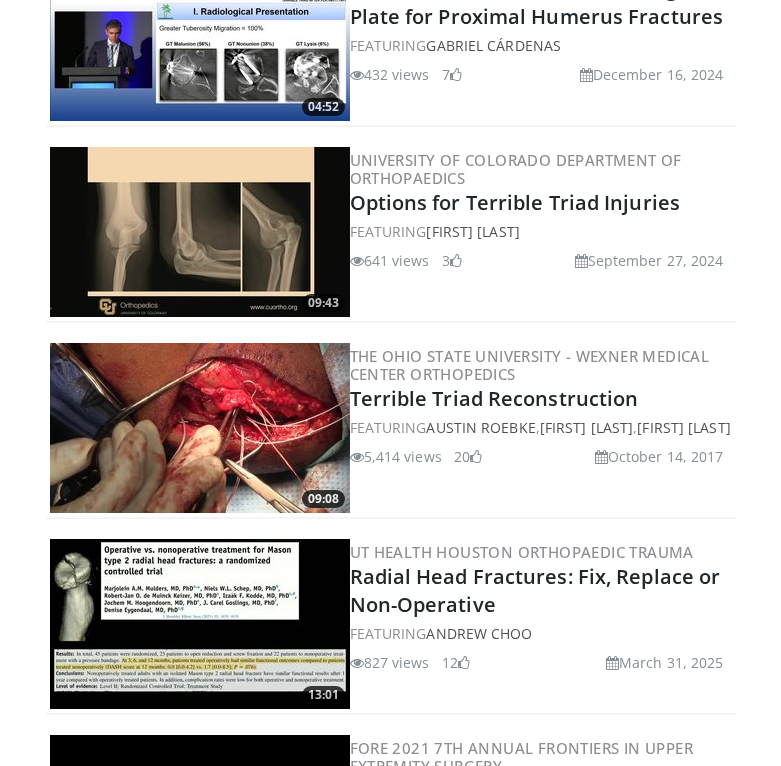 scroll, scrollTop: 1757, scrollLeft: 0, axis: vertical 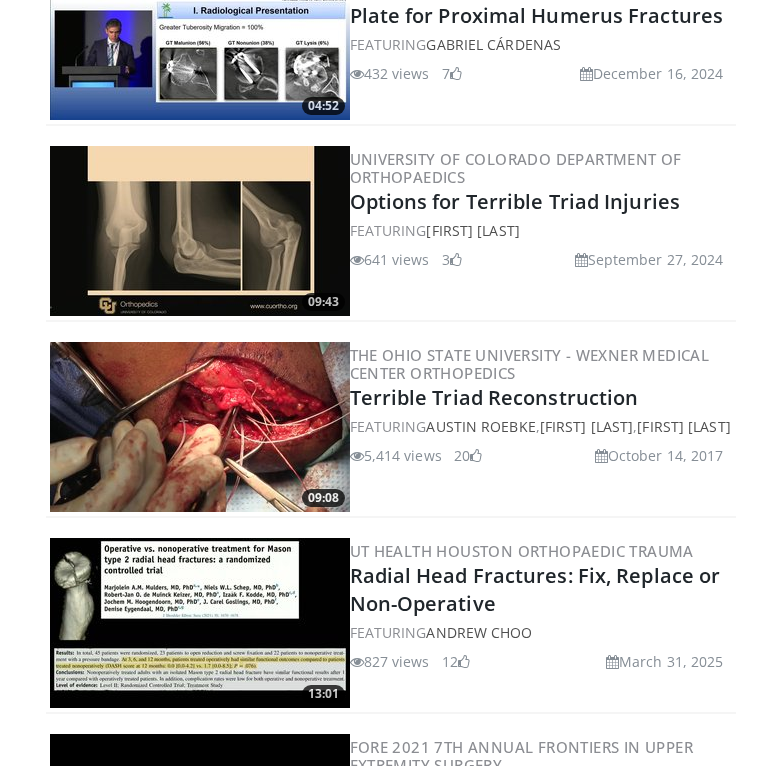 click at bounding box center [200, 623] 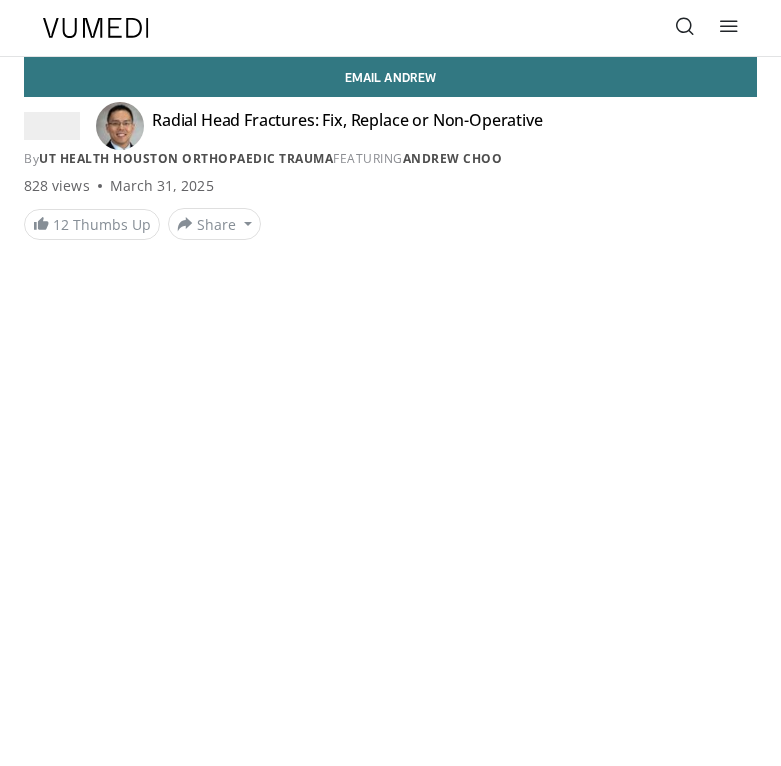 scroll, scrollTop: 0, scrollLeft: 0, axis: both 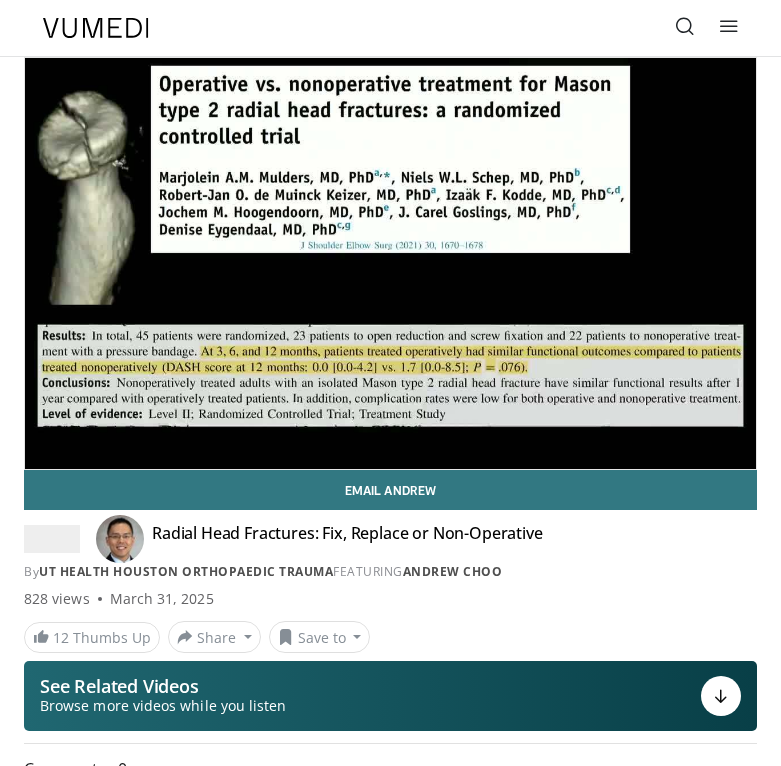 click on "10 seconds
Tap to unmute" at bounding box center [390, 263] 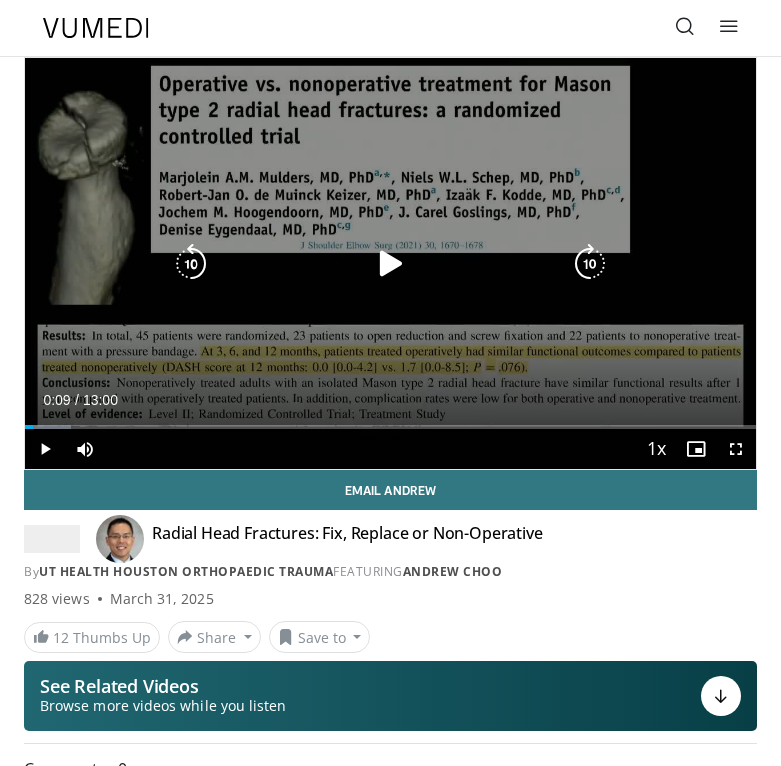 click on "10 seconds
Tap to unmute" at bounding box center (390, 263) 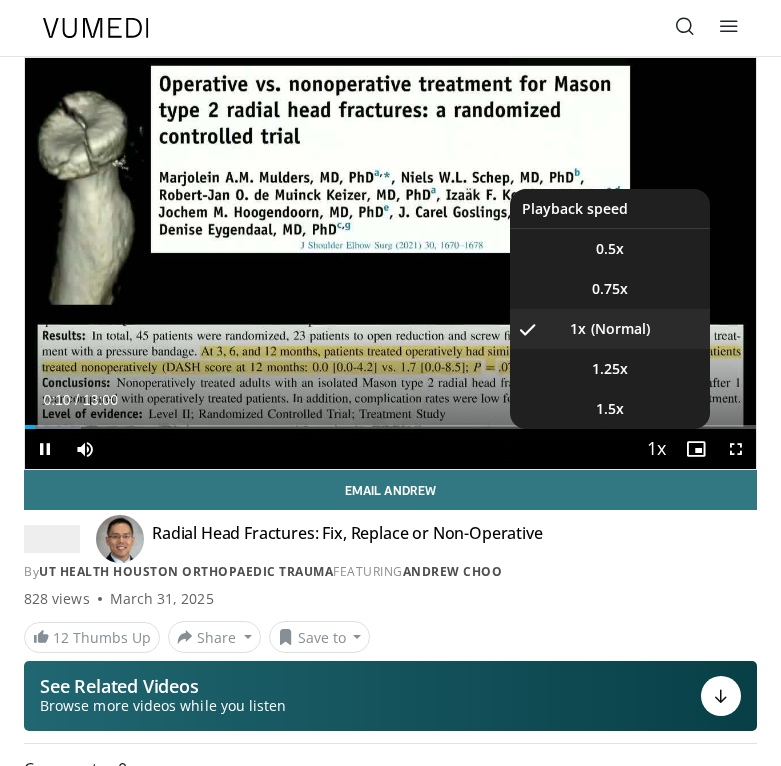click at bounding box center [656, 450] 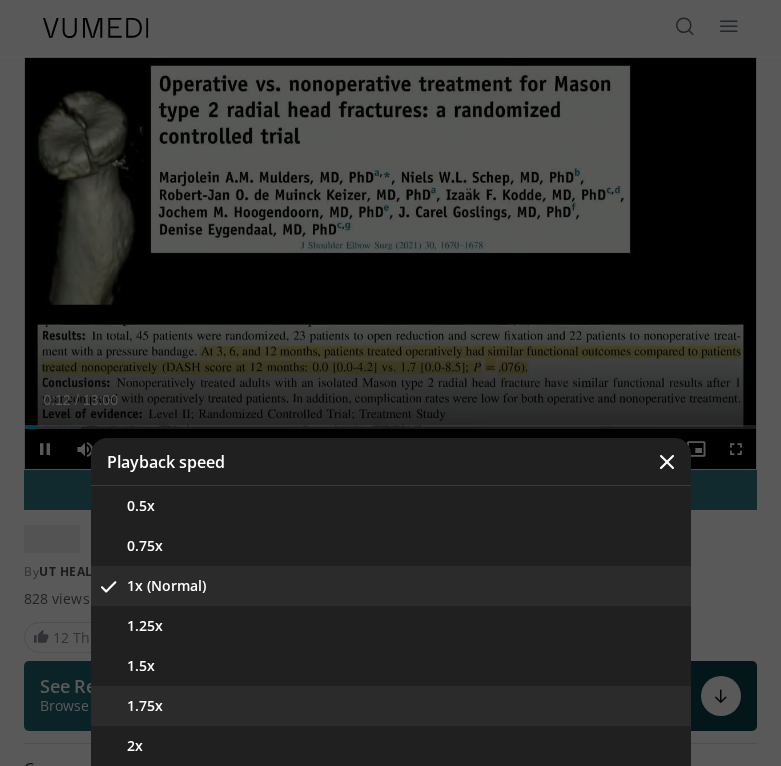 click on "1.75x" at bounding box center (391, 706) 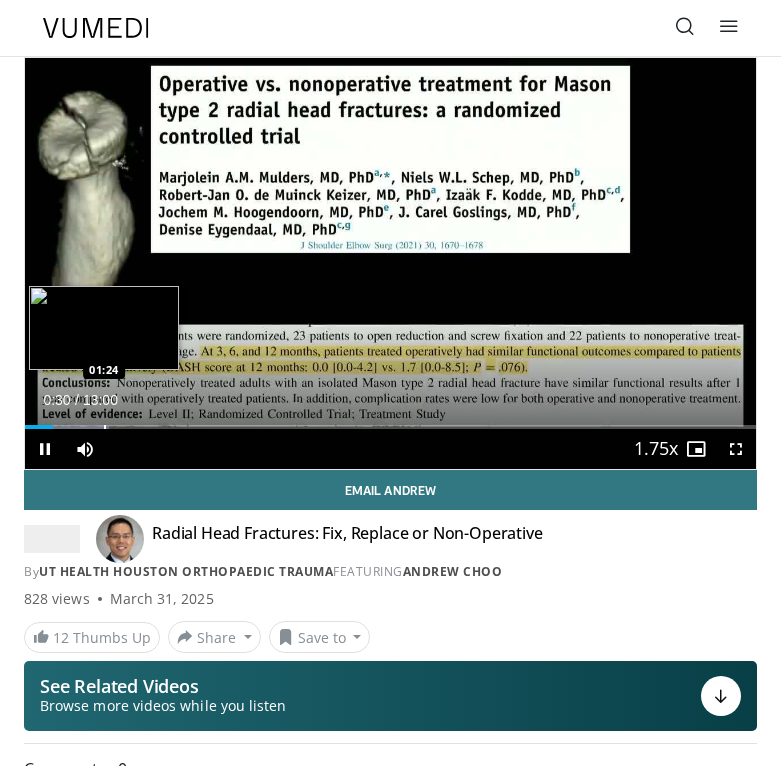 click on "Loaded :  11.43% 00:30 01:24" at bounding box center [390, 419] 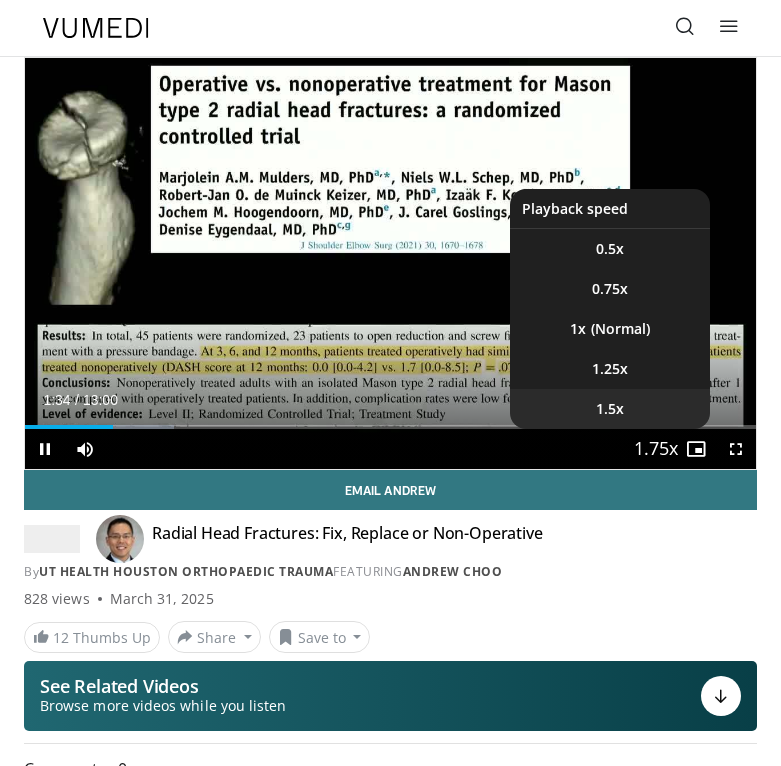 click on "1.5x" at bounding box center (610, 409) 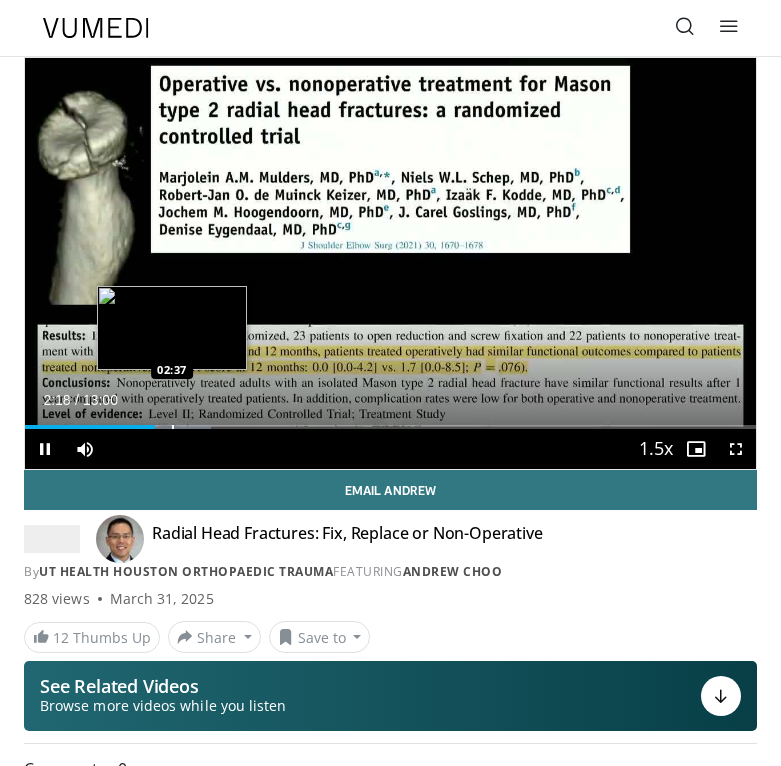 click at bounding box center [173, 427] 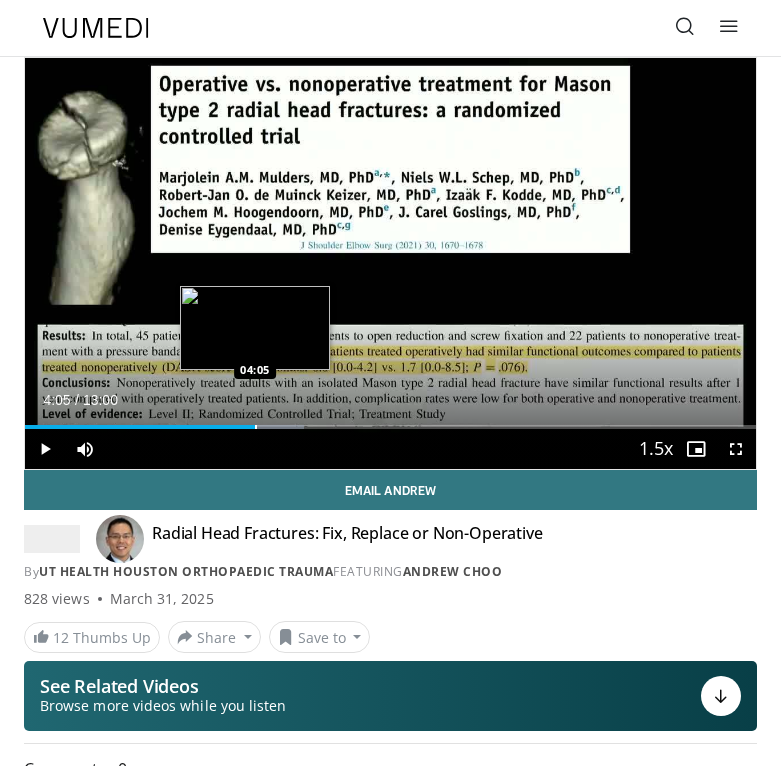 click on "Loaded :  38.12% 04:05 04:05" at bounding box center (390, 419) 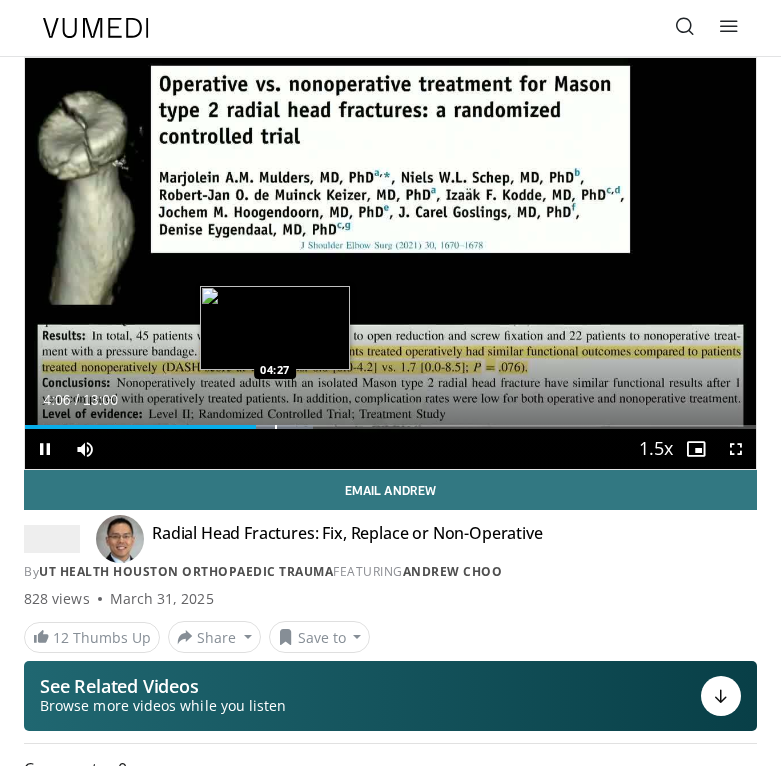 click at bounding box center [276, 427] 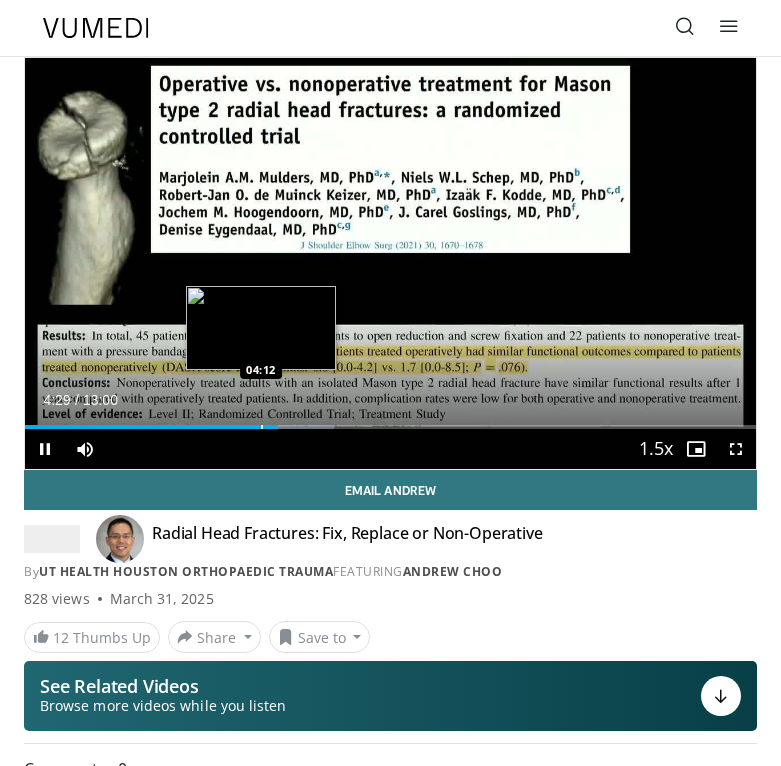 click at bounding box center (262, 427) 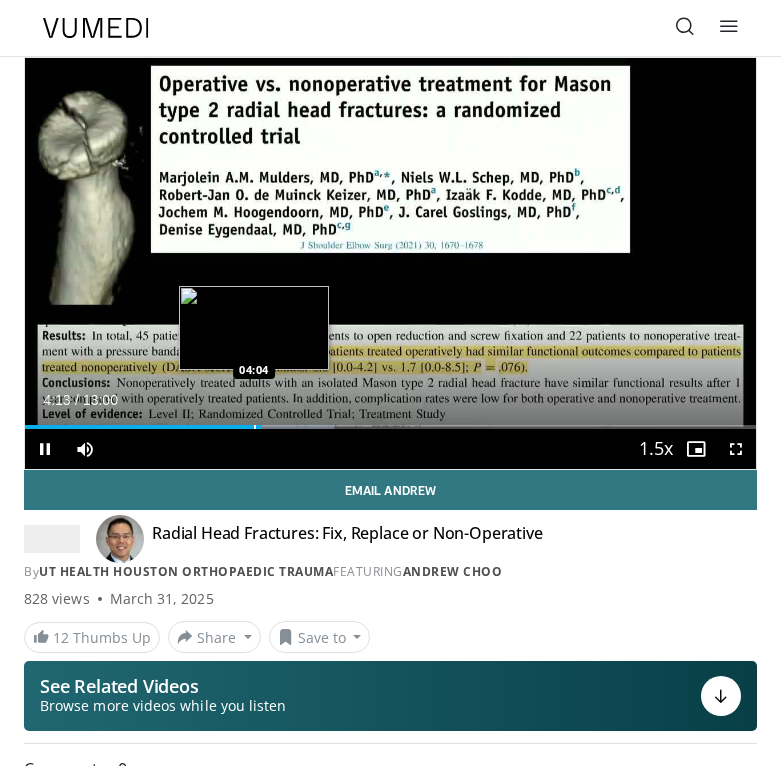 click at bounding box center [255, 427] 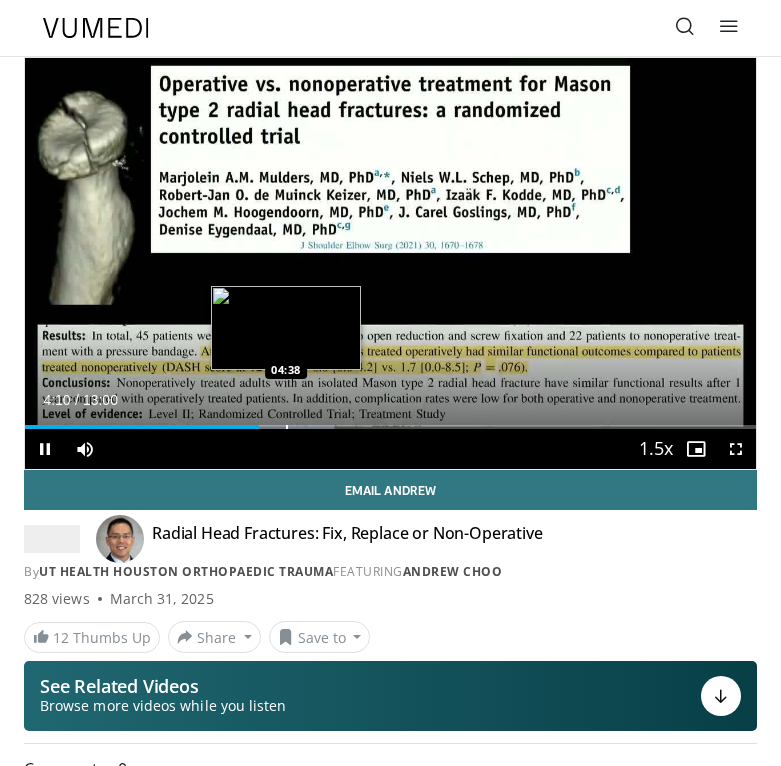 click at bounding box center [287, 427] 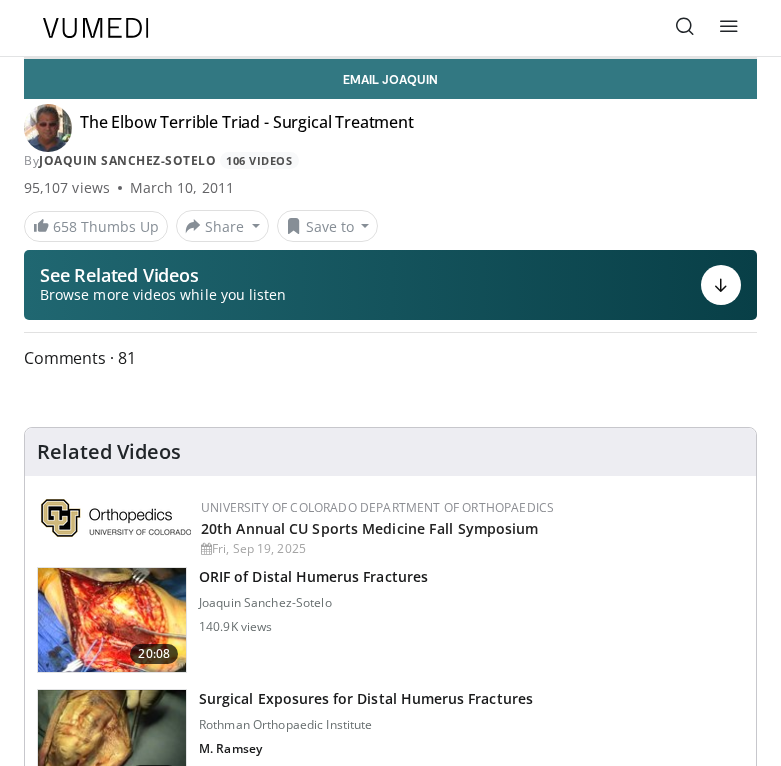 scroll, scrollTop: 0, scrollLeft: 0, axis: both 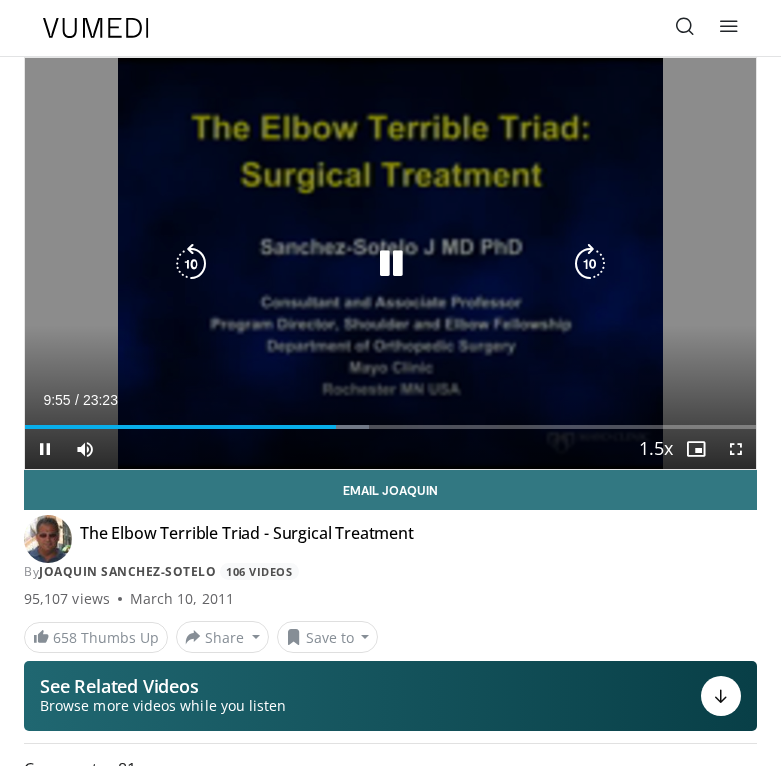 click on "10 seconds
Tap to unmute" at bounding box center (390, 263) 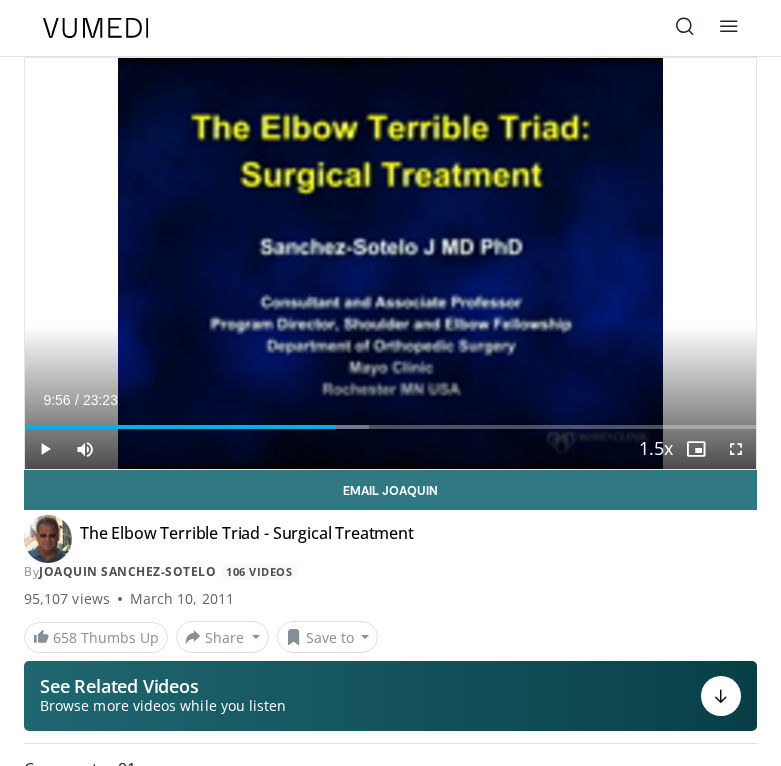 click at bounding box center (685, 28) 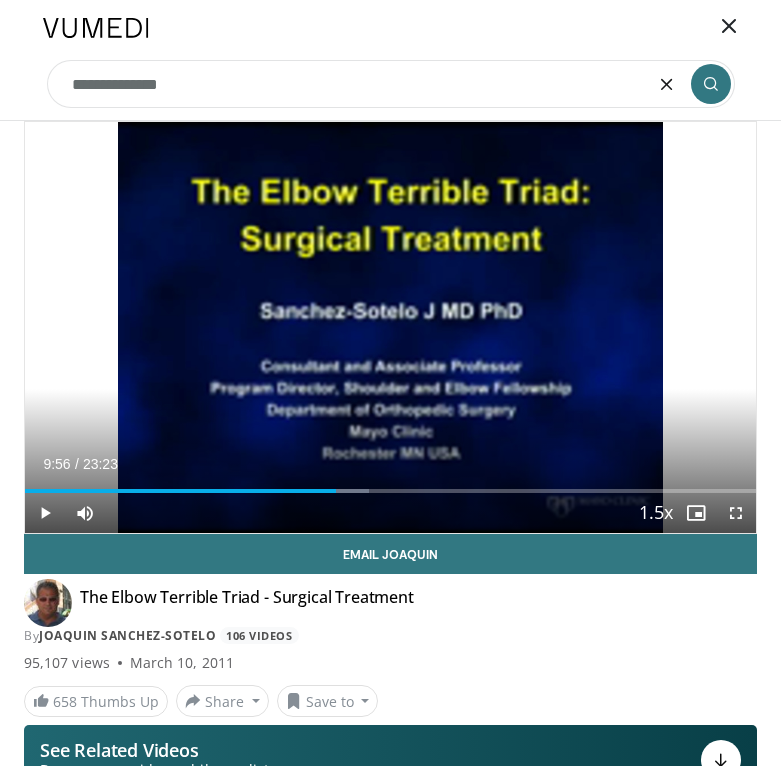 type on "**********" 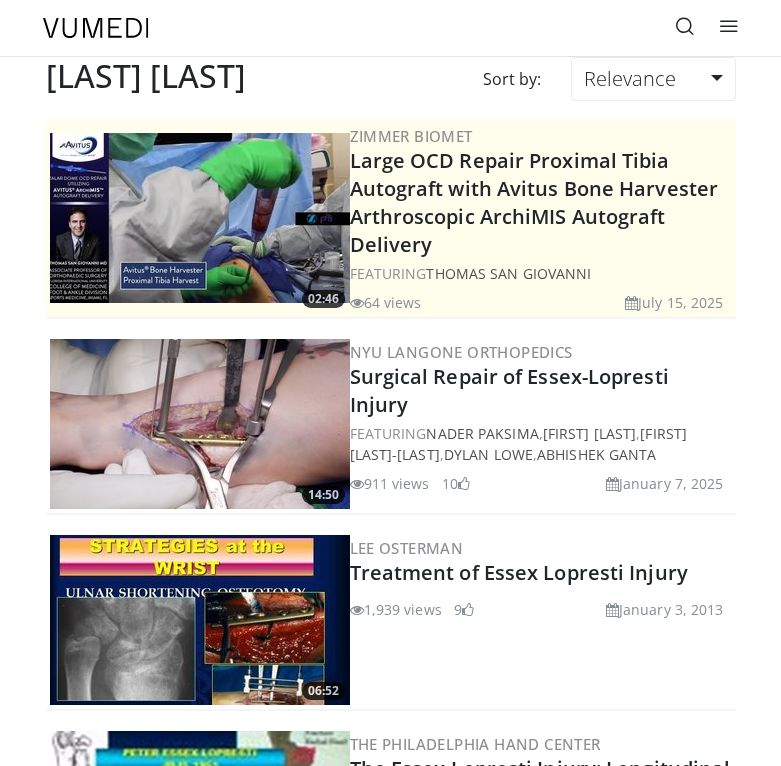 scroll, scrollTop: 0, scrollLeft: 0, axis: both 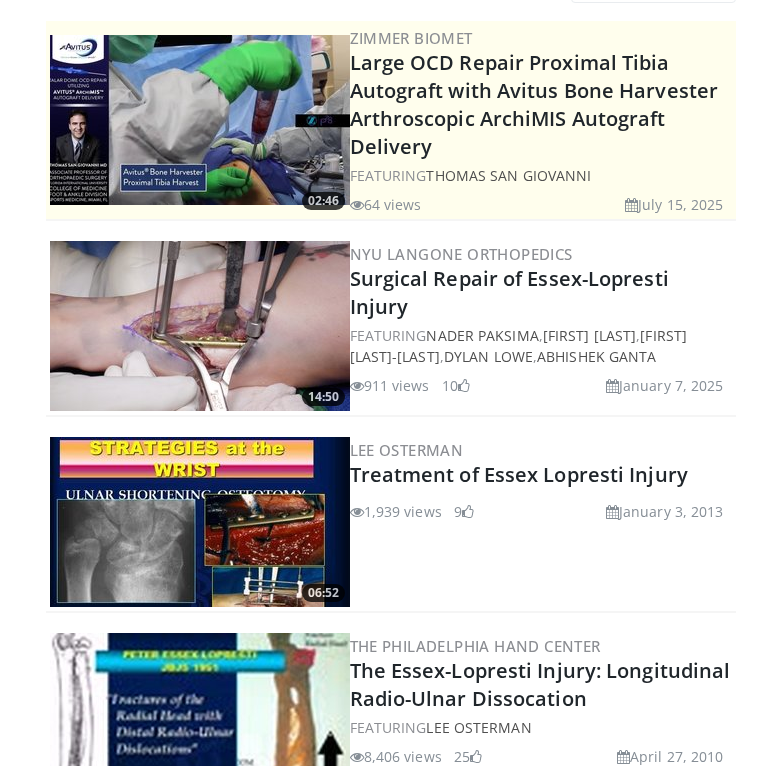 click at bounding box center (200, 522) 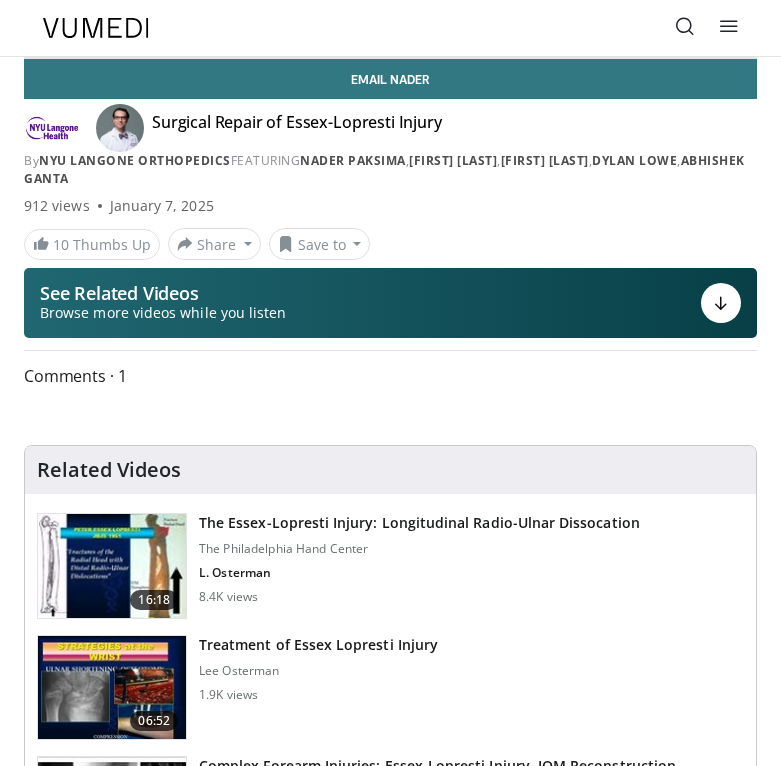scroll, scrollTop: 0, scrollLeft: 0, axis: both 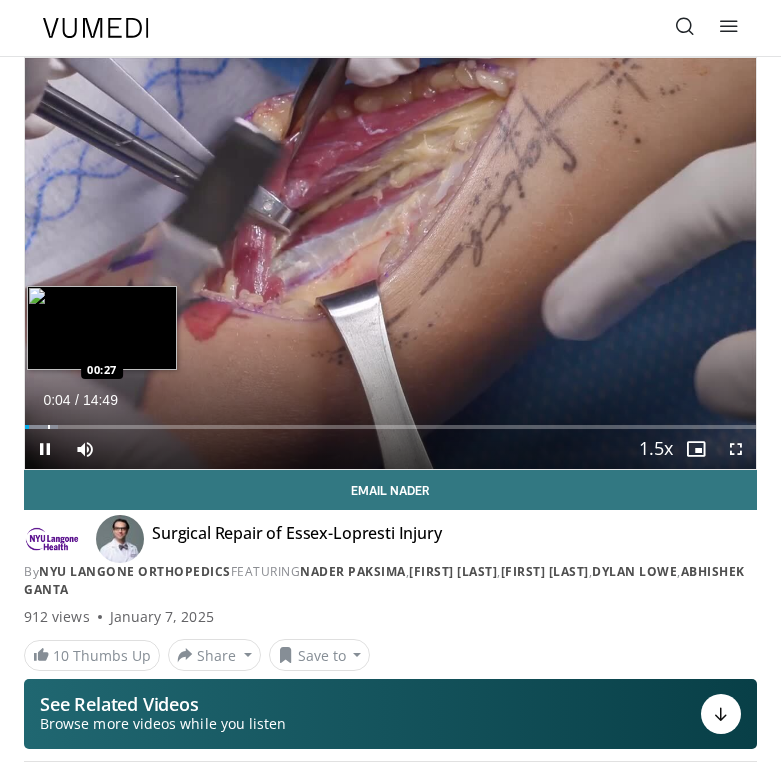 click at bounding box center [49, 427] 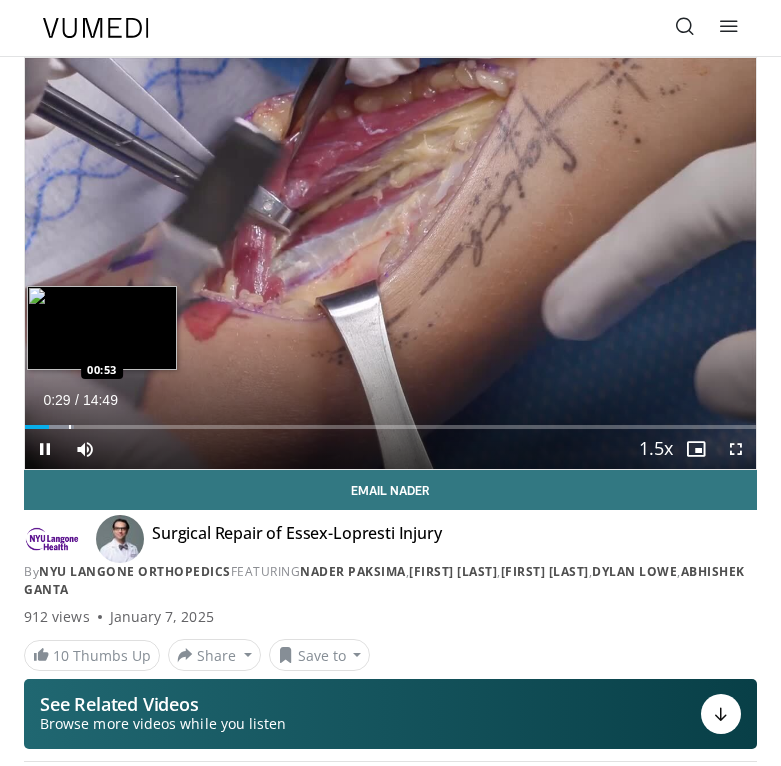 click at bounding box center (70, 427) 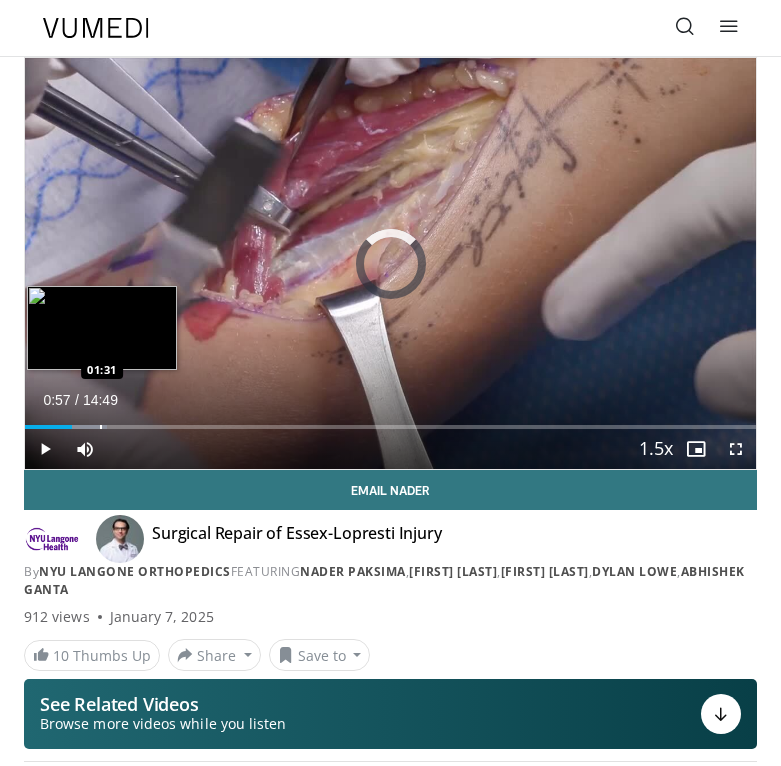 click on "Loaded :  11.26% 00:57 01:31" at bounding box center [390, 419] 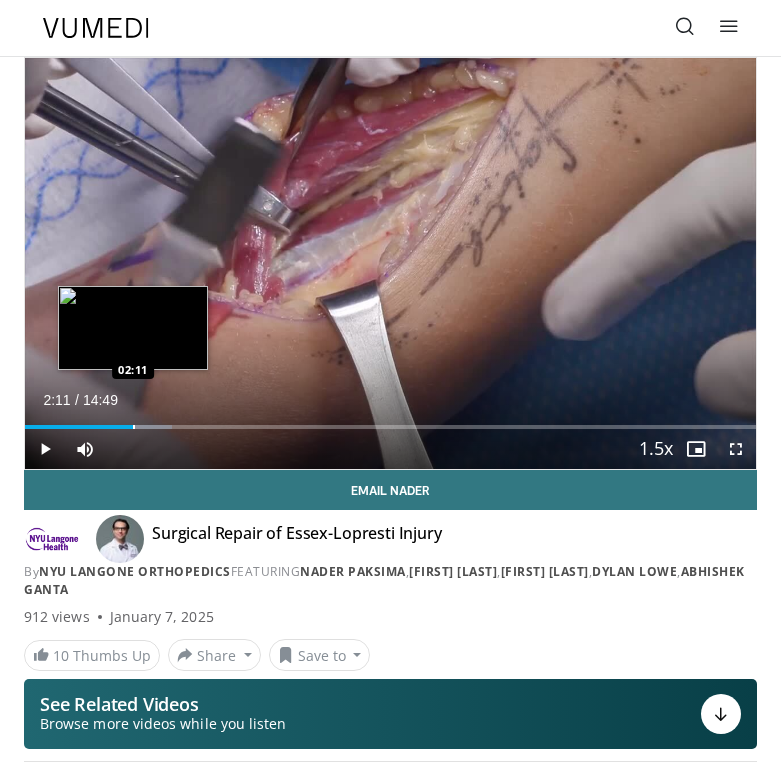 click on "Loaded :  20.07% 02:11 02:11" at bounding box center (390, 419) 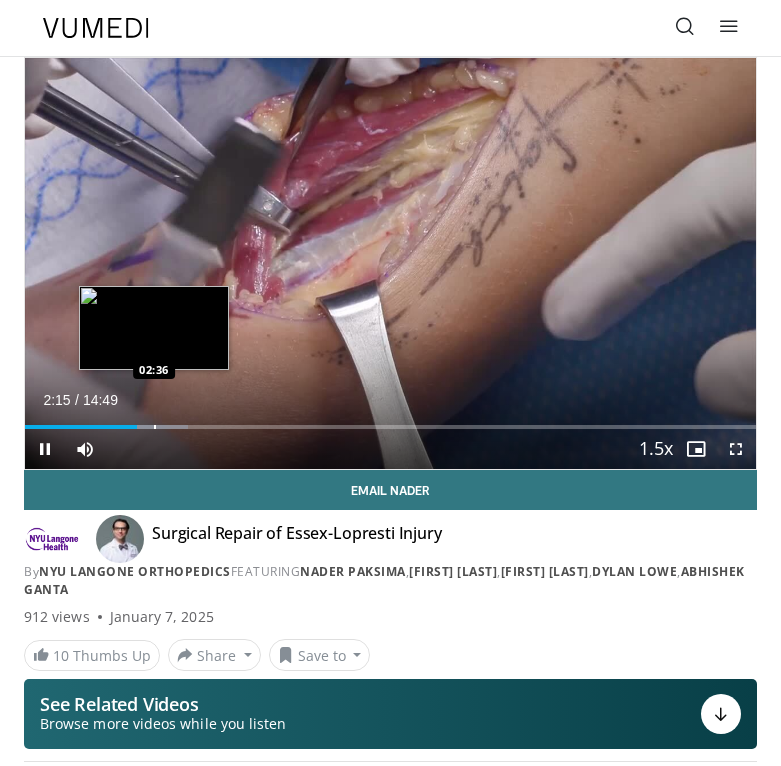 click at bounding box center [155, 427] 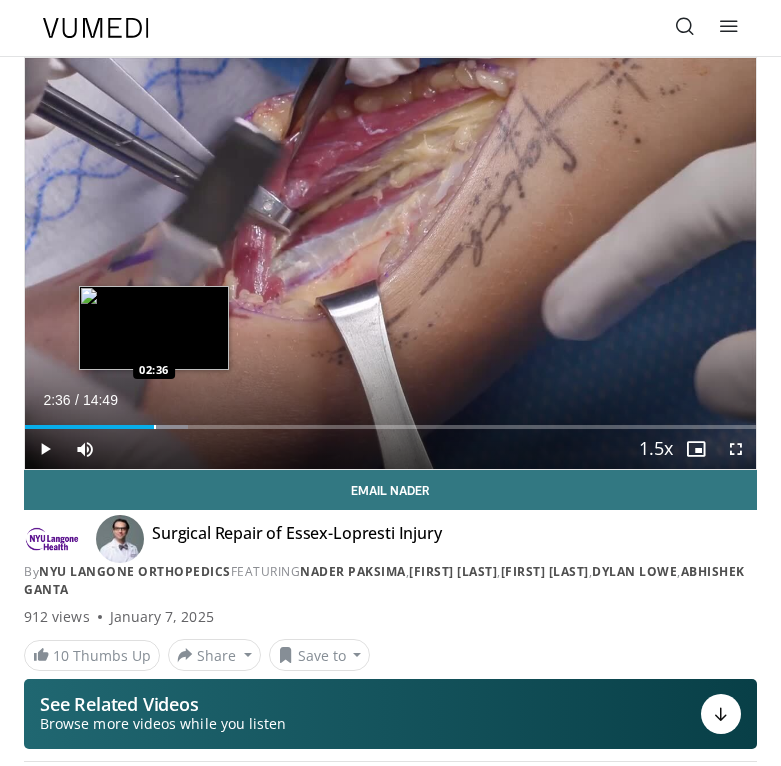 click at bounding box center [155, 427] 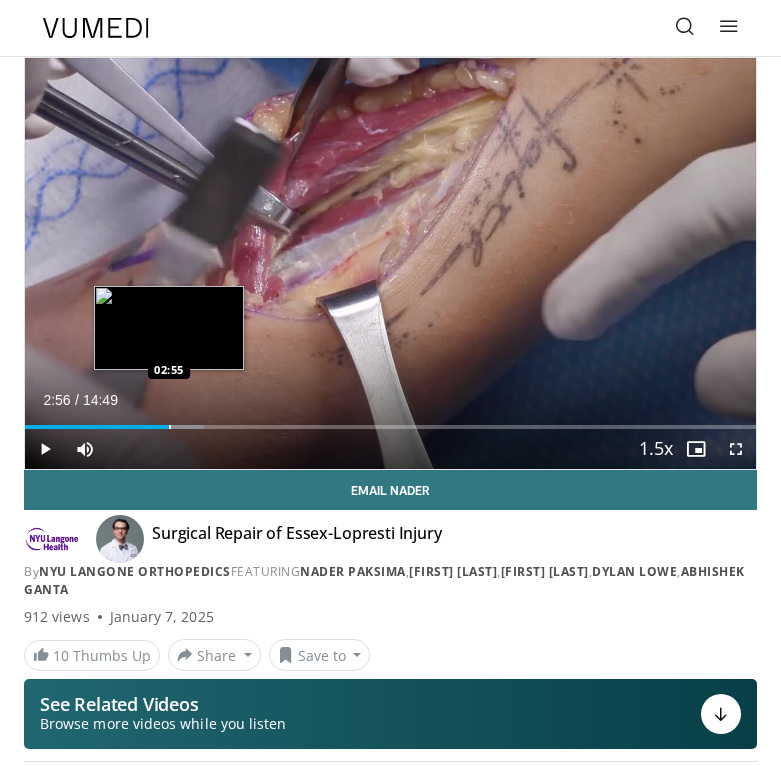 click at bounding box center [170, 427] 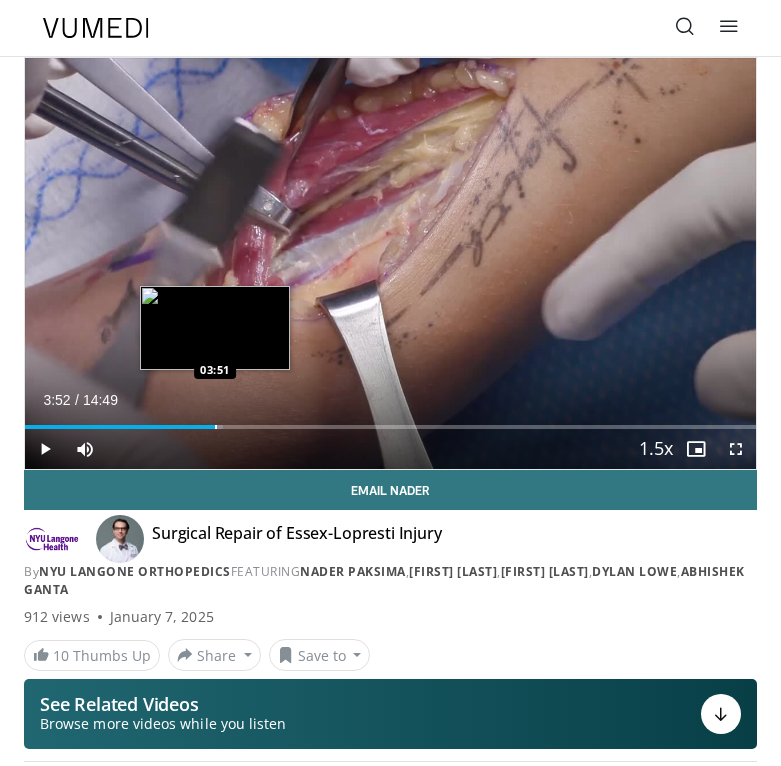 click at bounding box center [216, 427] 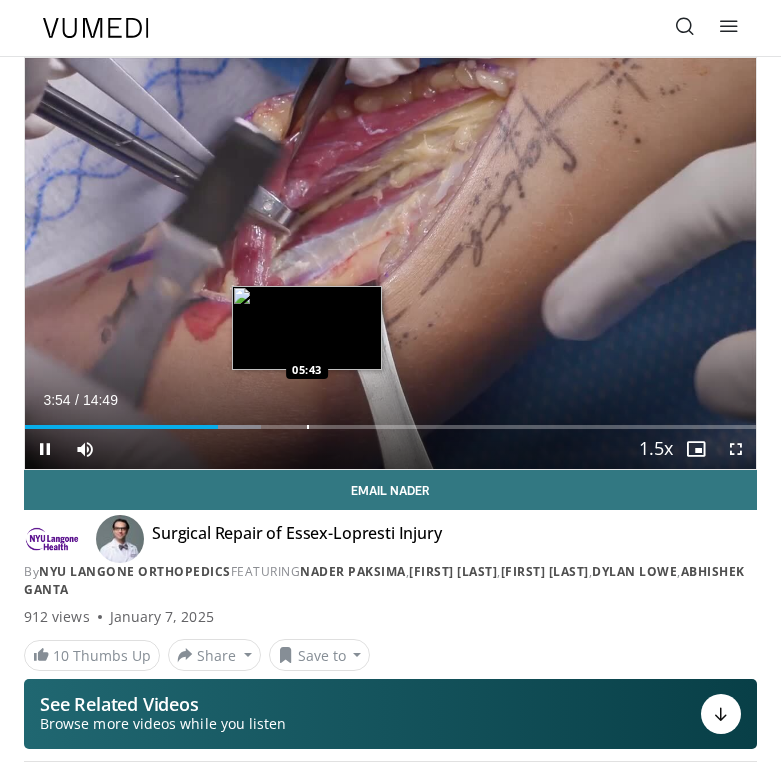 click at bounding box center (308, 427) 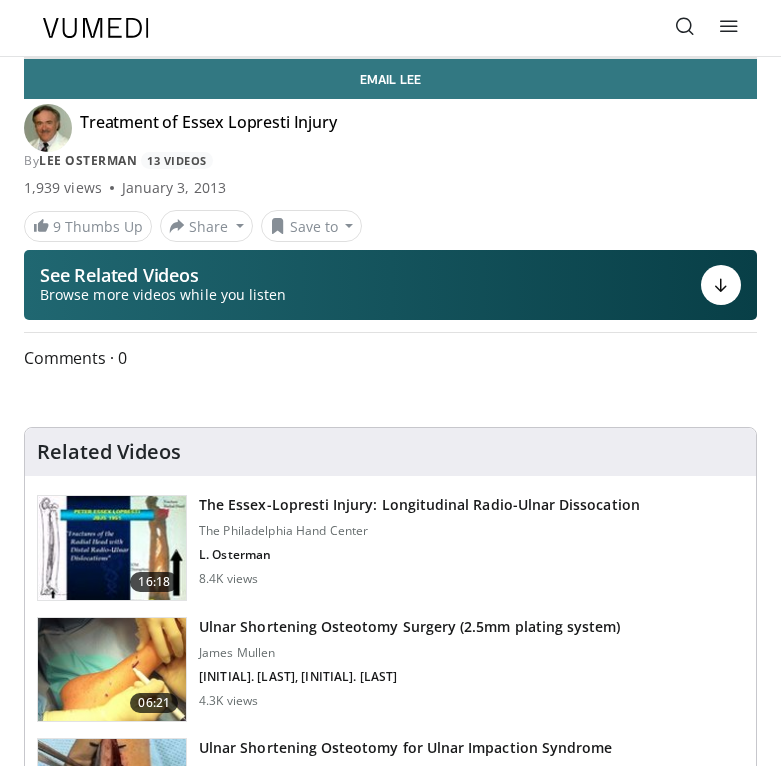 scroll, scrollTop: 0, scrollLeft: 0, axis: both 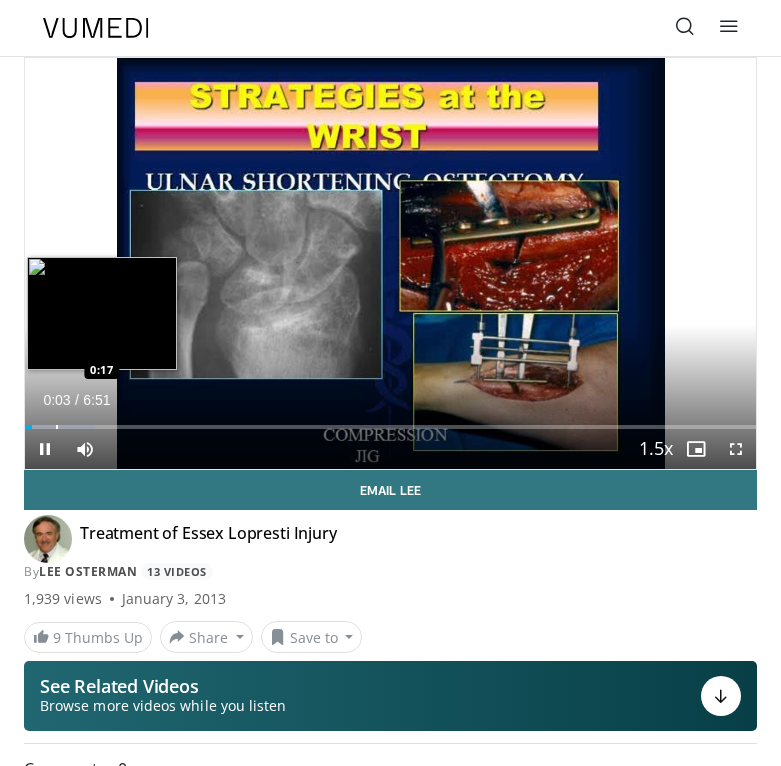 click on "Loaded :  9.63% 0:03 0:17" at bounding box center (390, 419) 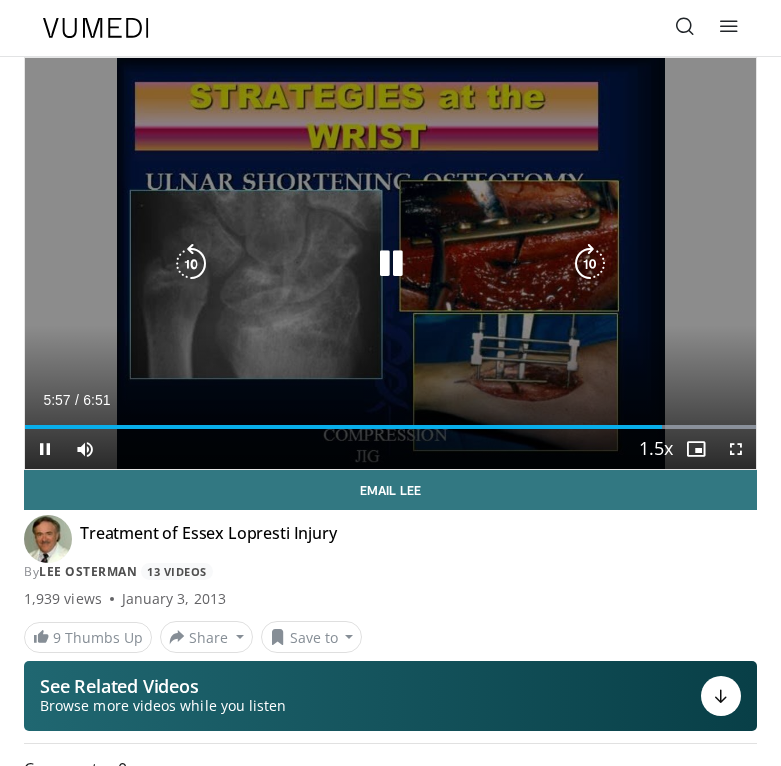click at bounding box center (391, 264) 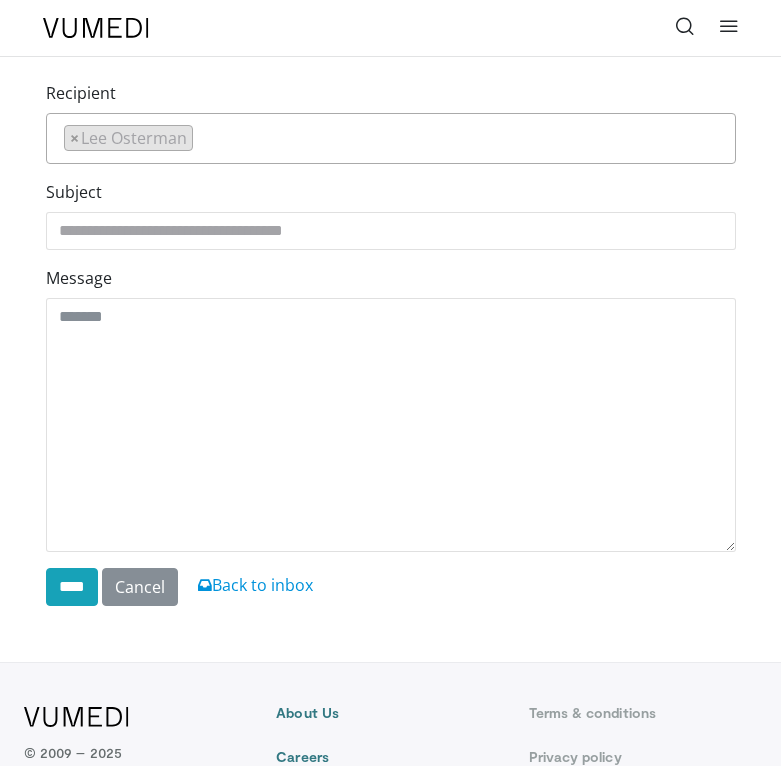 scroll, scrollTop: 0, scrollLeft: 0, axis: both 